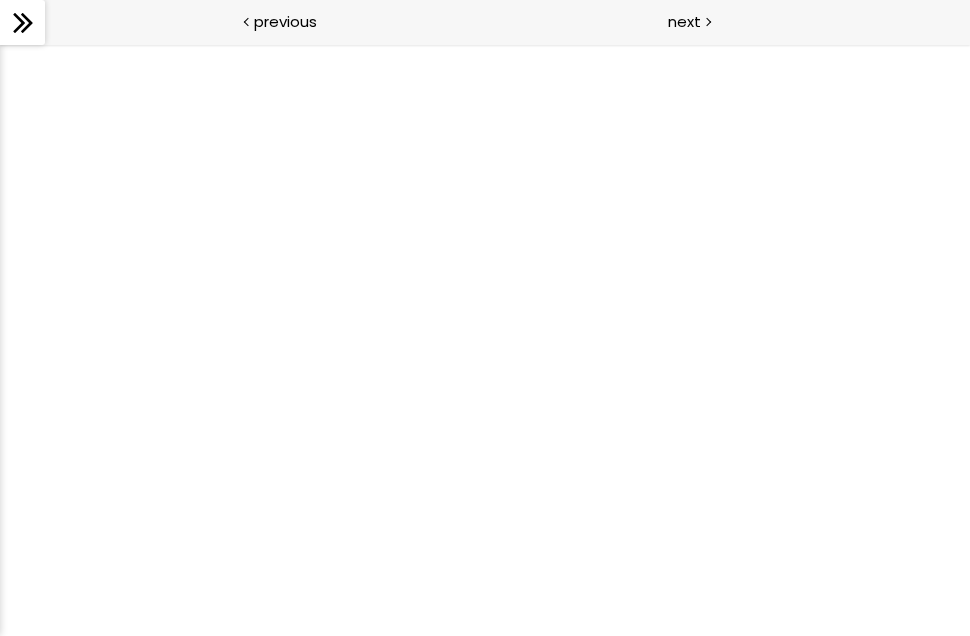 scroll, scrollTop: 0, scrollLeft: 0, axis: both 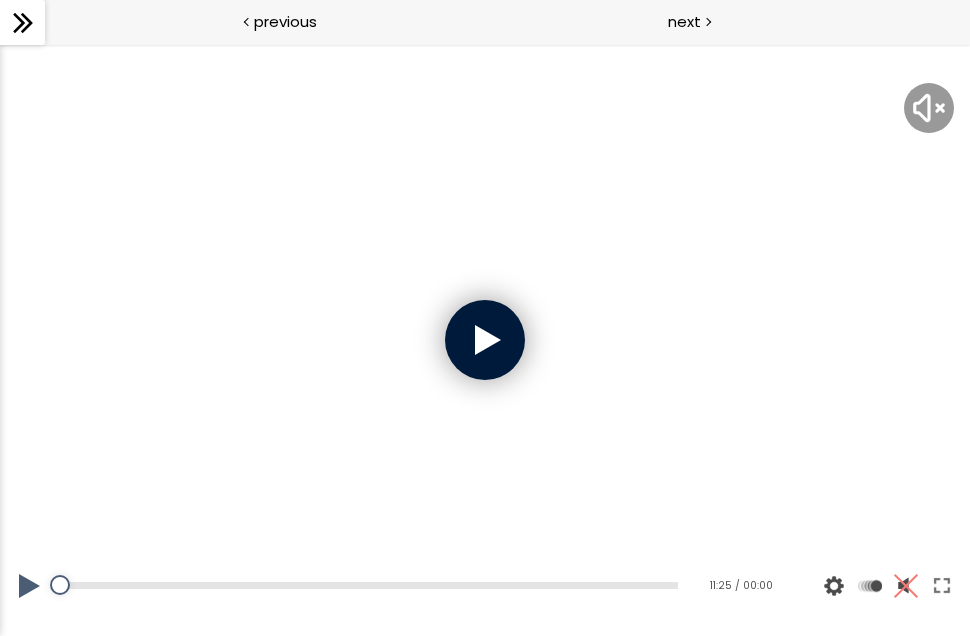 drag, startPoint x: 0, startPoint y: 44, endPoint x: 503, endPoint y: 311, distance: 569.4717 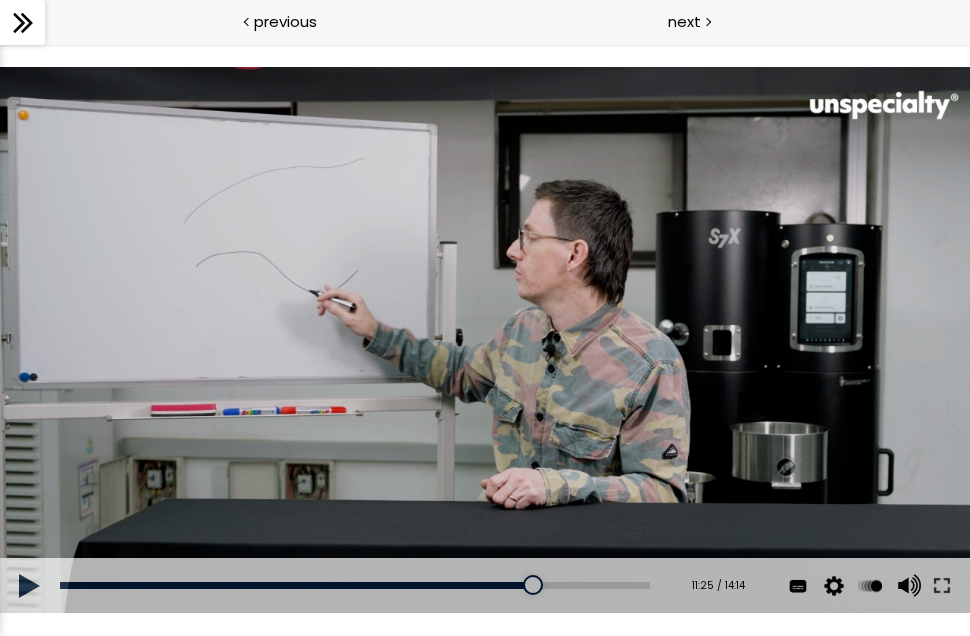 click at bounding box center (485, 340) 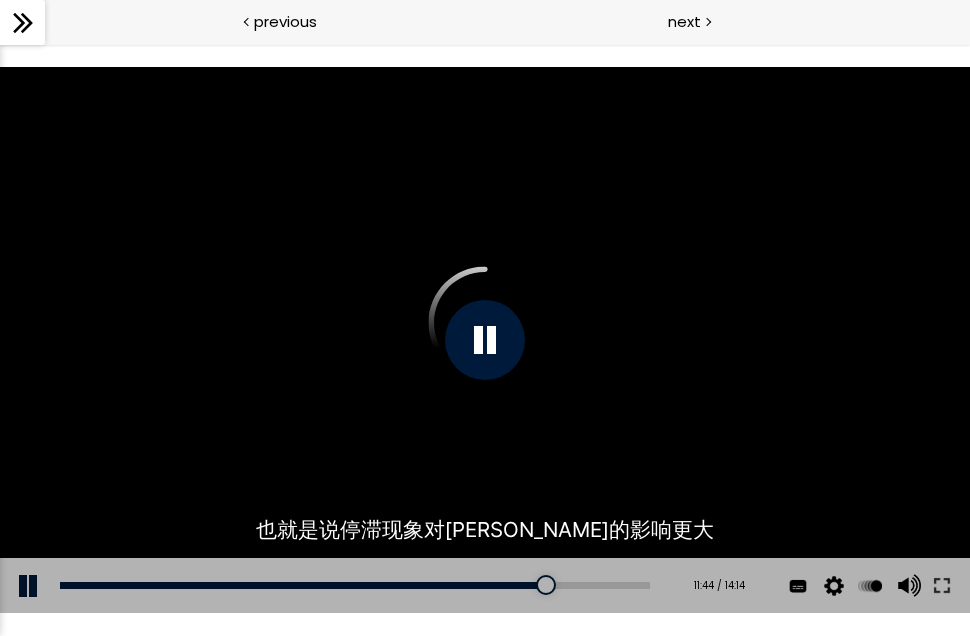 click at bounding box center [485, 340] 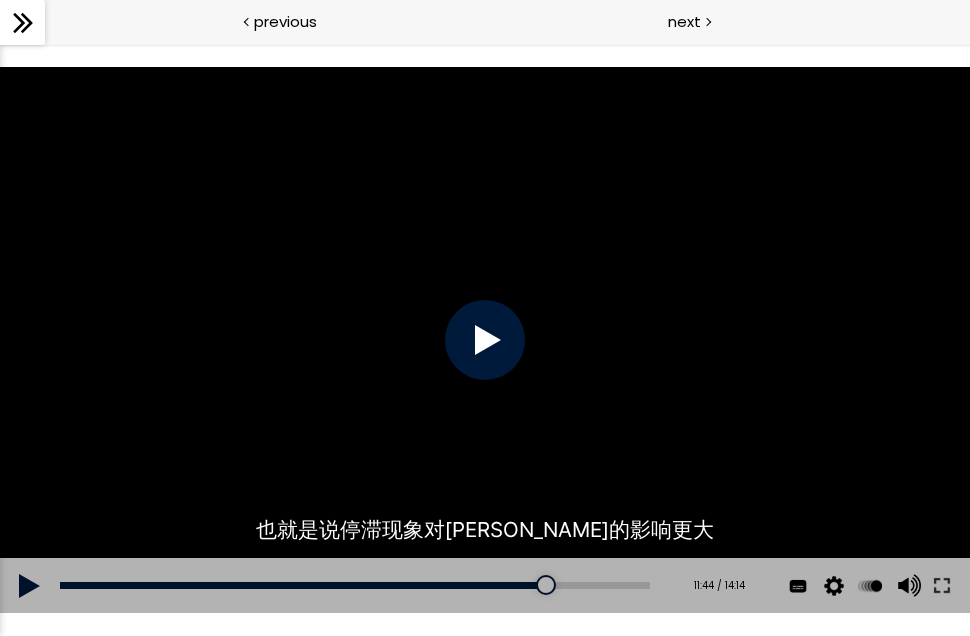 click at bounding box center (485, 340) 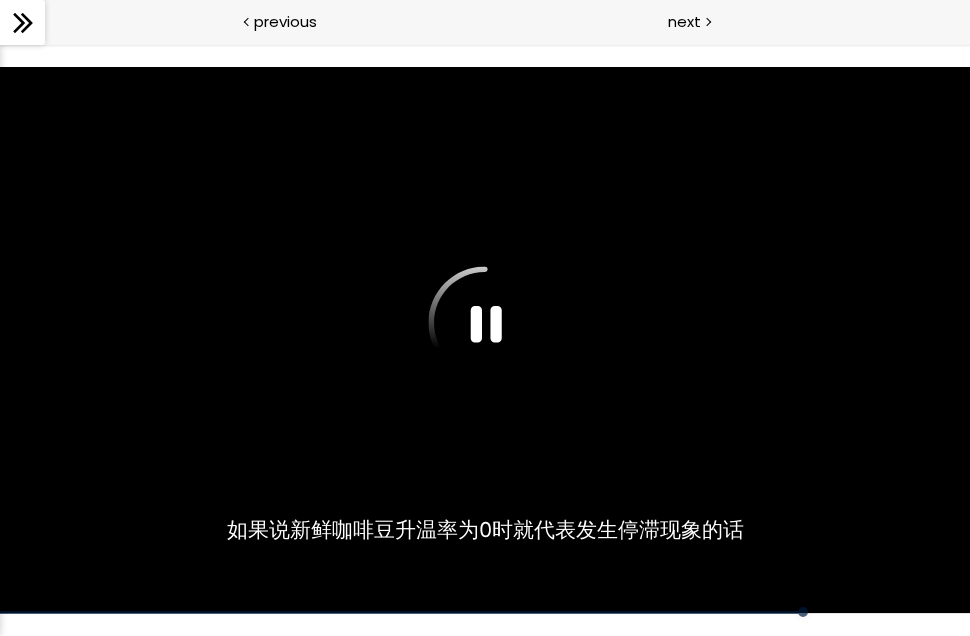 click at bounding box center (485, 340) 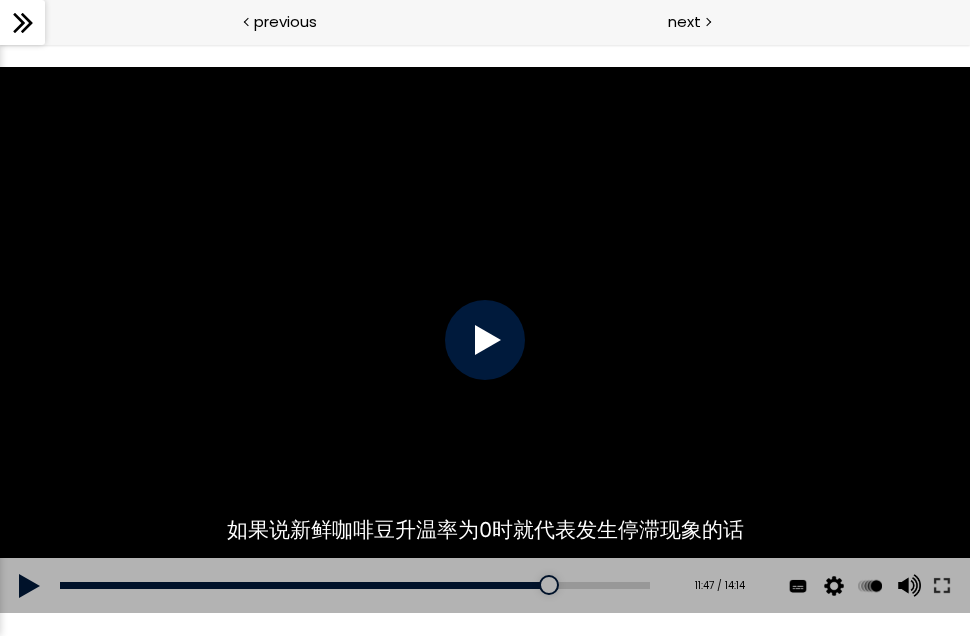 click at bounding box center (485, 340) 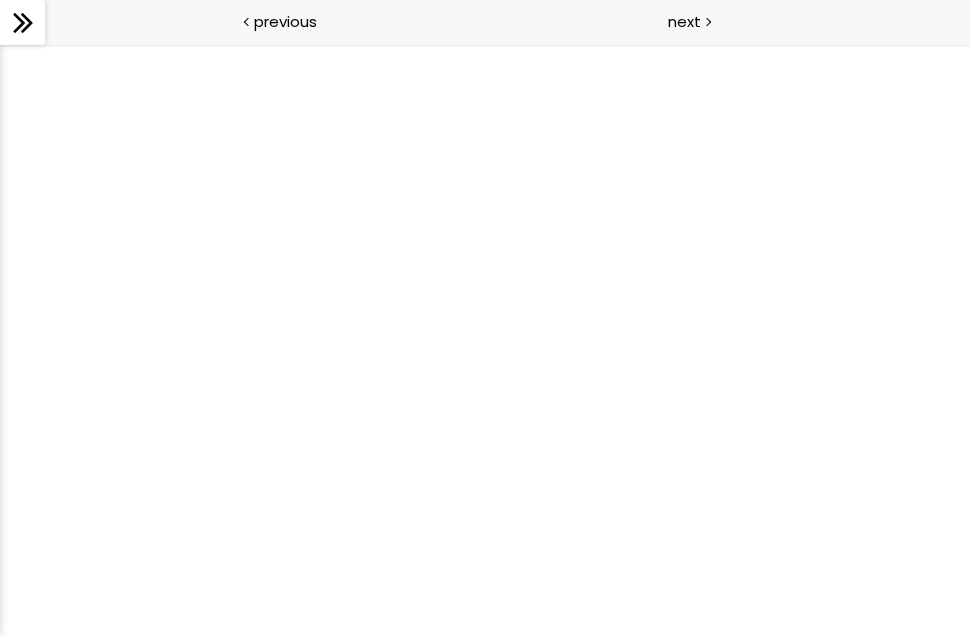 scroll, scrollTop: 0, scrollLeft: 0, axis: both 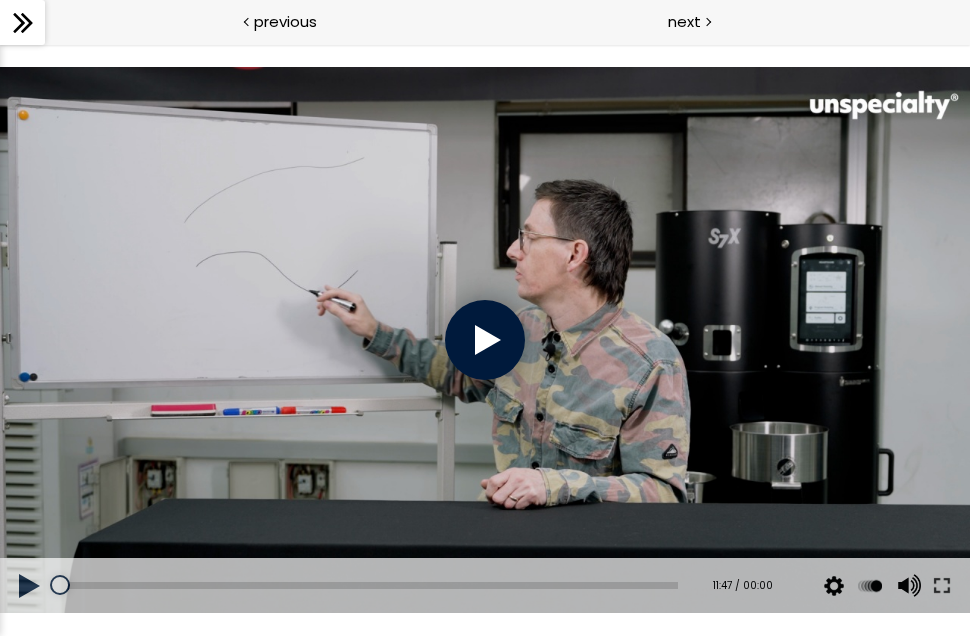 click at bounding box center [485, 340] 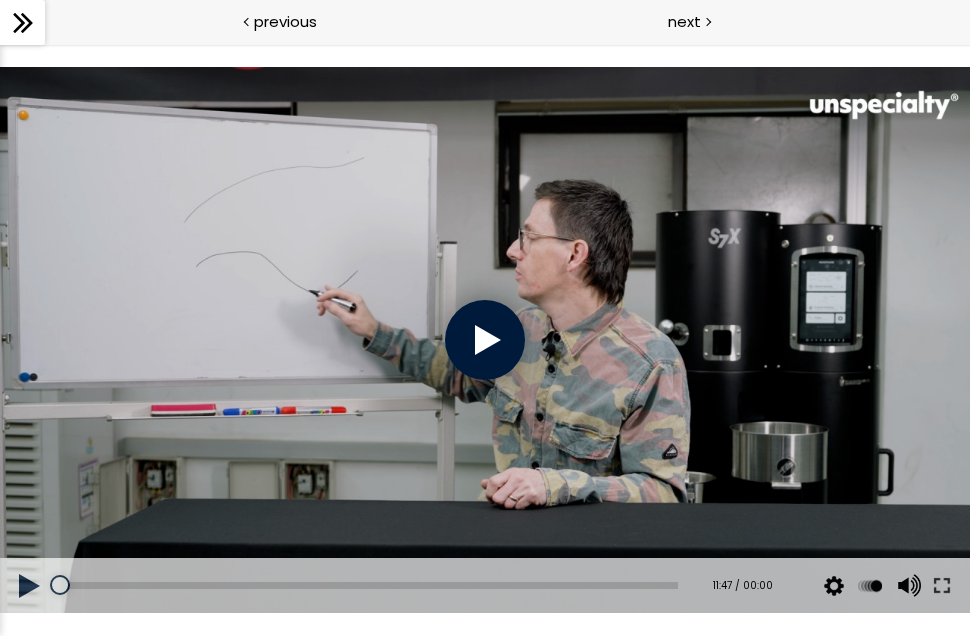 click at bounding box center (485, 340) 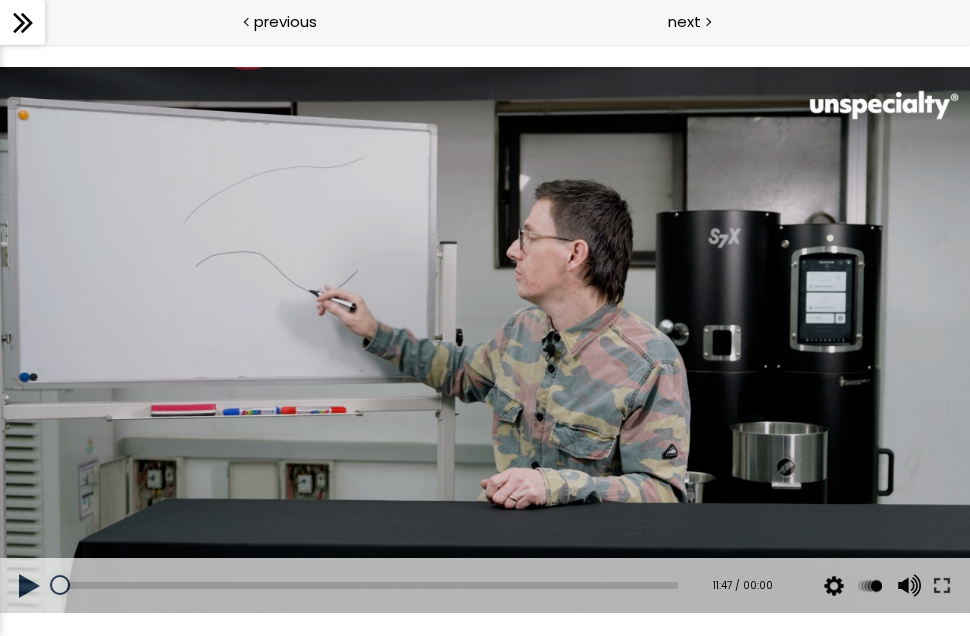 click at bounding box center (30, 586) 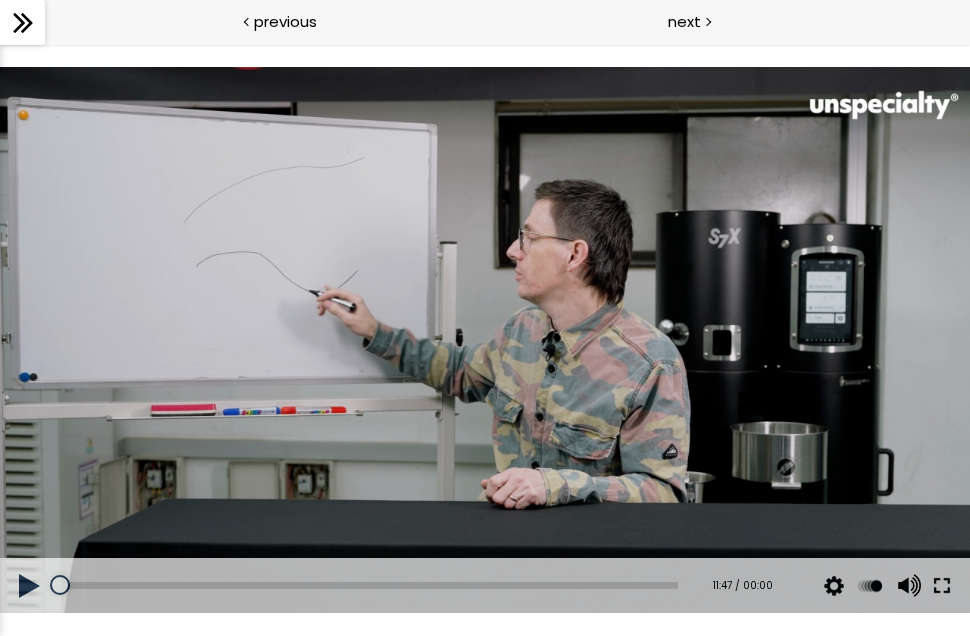 click at bounding box center (942, 586) 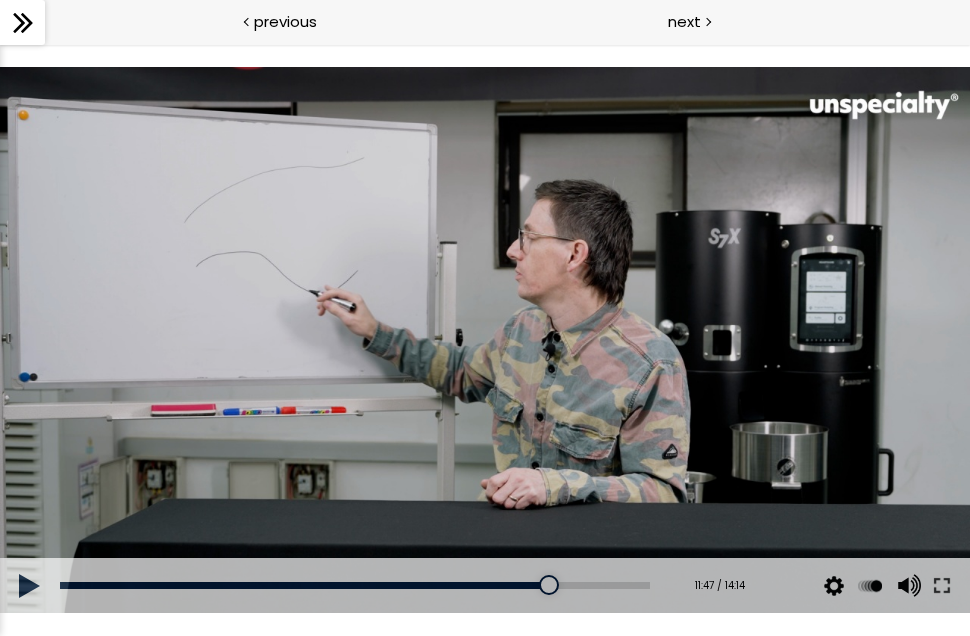 scroll, scrollTop: 0, scrollLeft: 0, axis: both 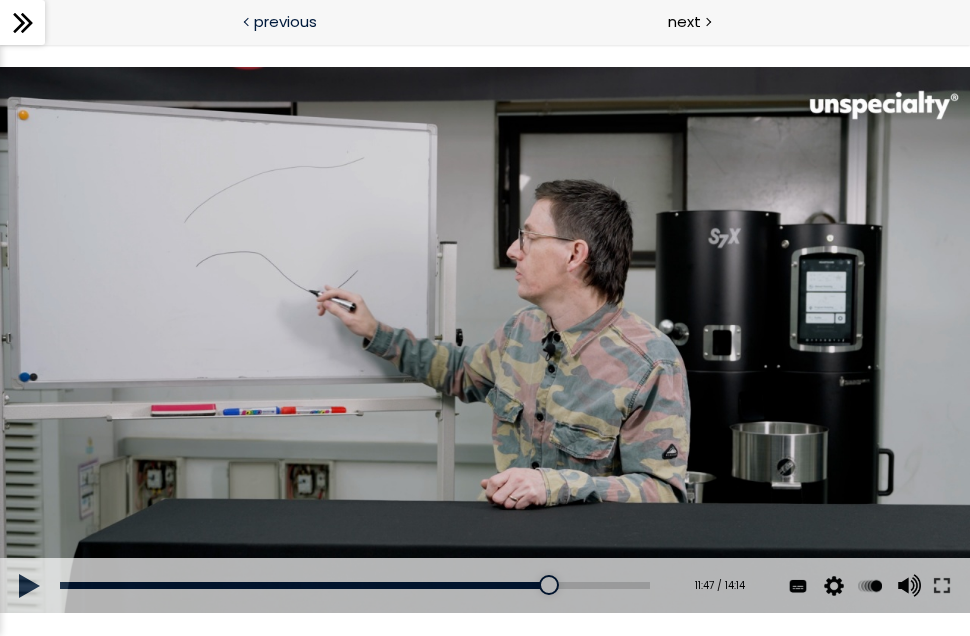 click on "previous" at bounding box center [242, 22] 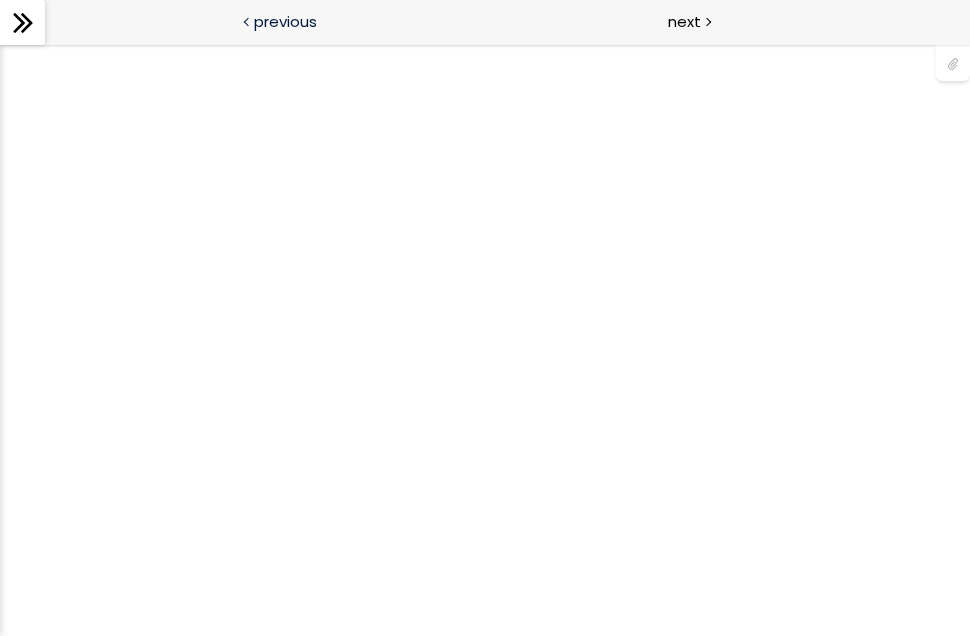 scroll, scrollTop: 0, scrollLeft: 0, axis: both 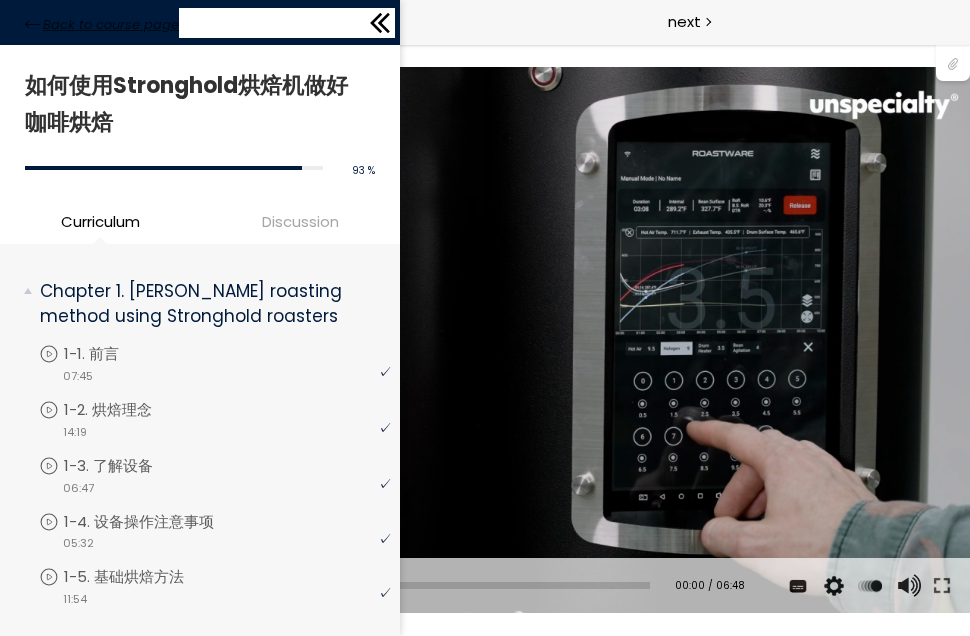 click 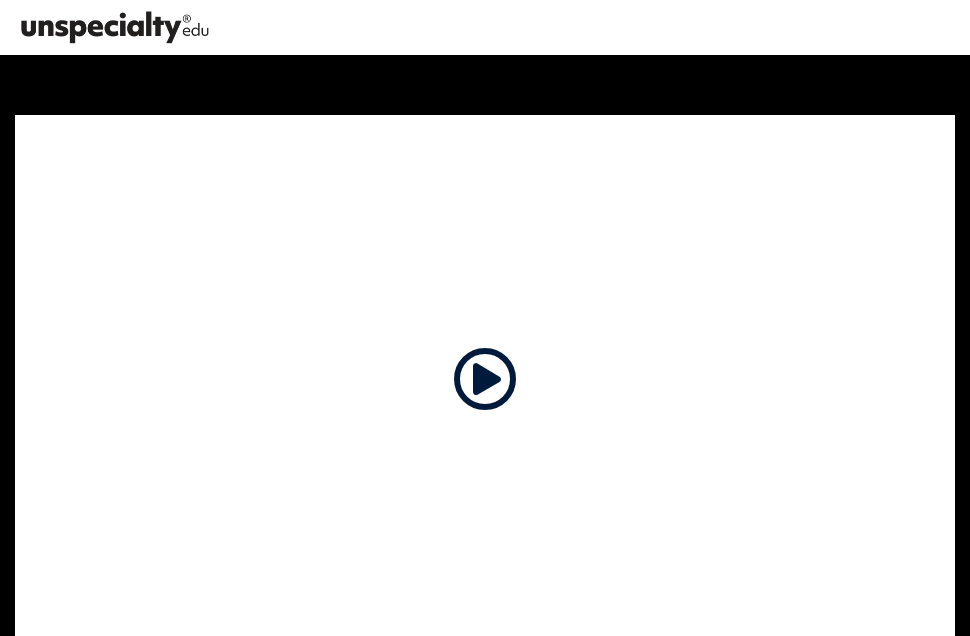 scroll, scrollTop: 0, scrollLeft: 0, axis: both 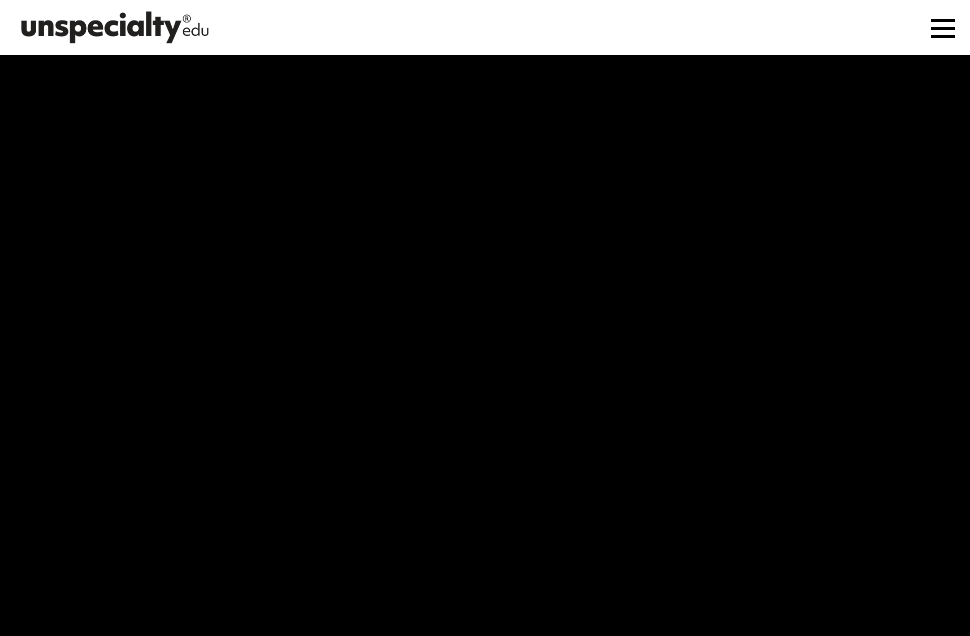 click at bounding box center (943, 28) 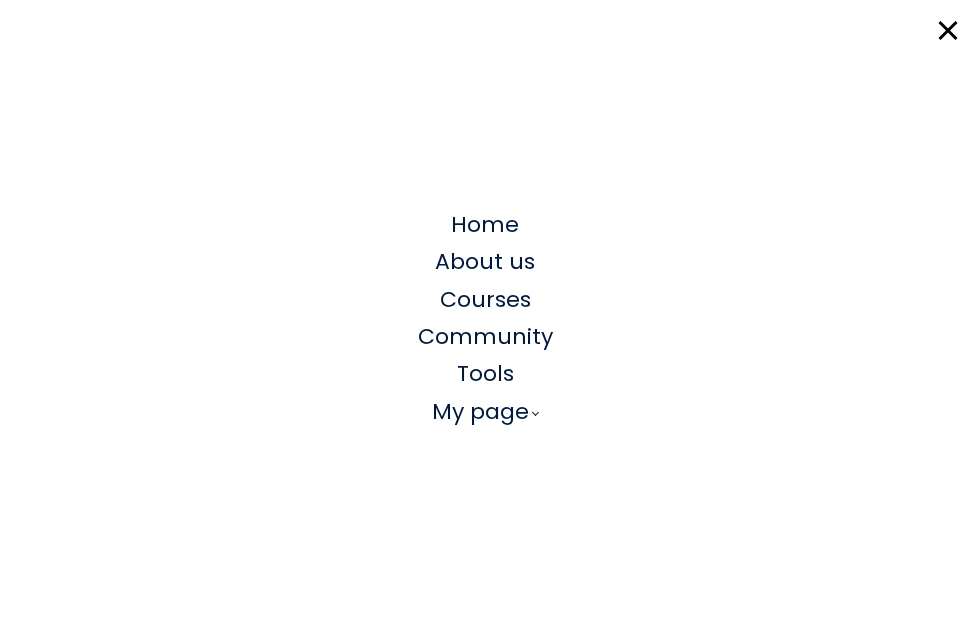 click at bounding box center [943, 28] 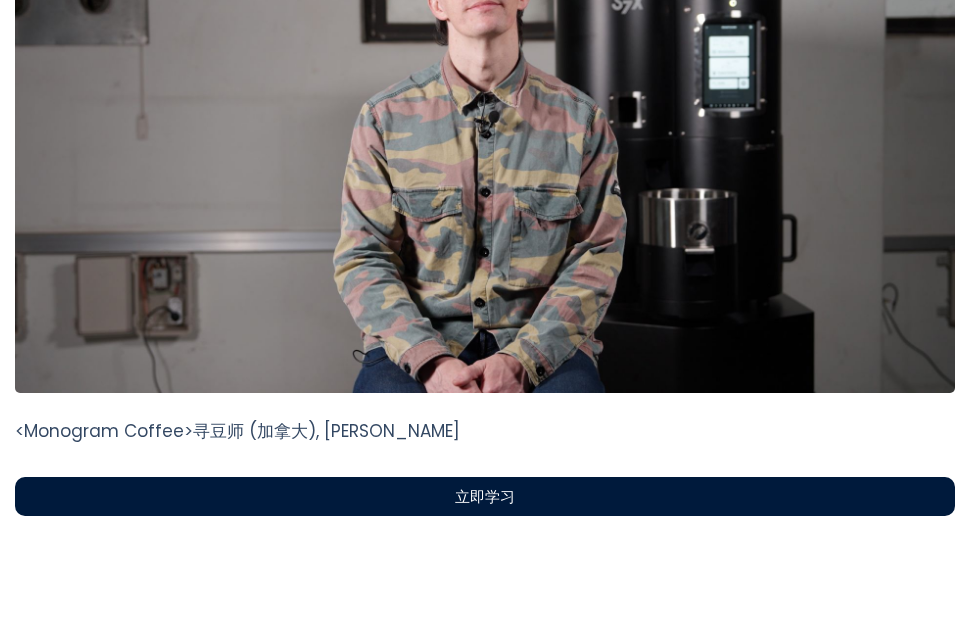 scroll, scrollTop: 1035, scrollLeft: 0, axis: vertical 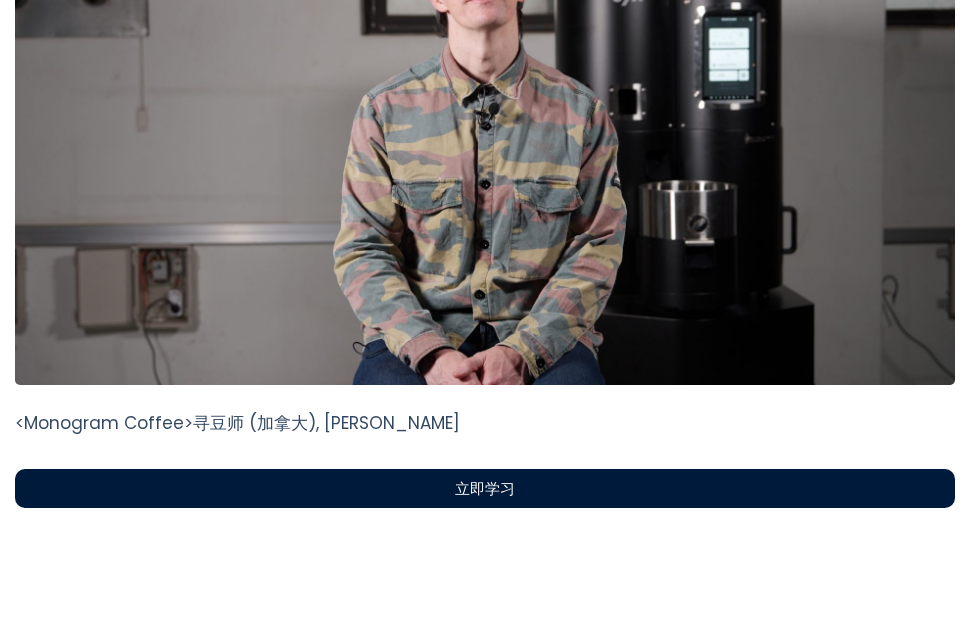 click on "立即学习" at bounding box center (485, 488) 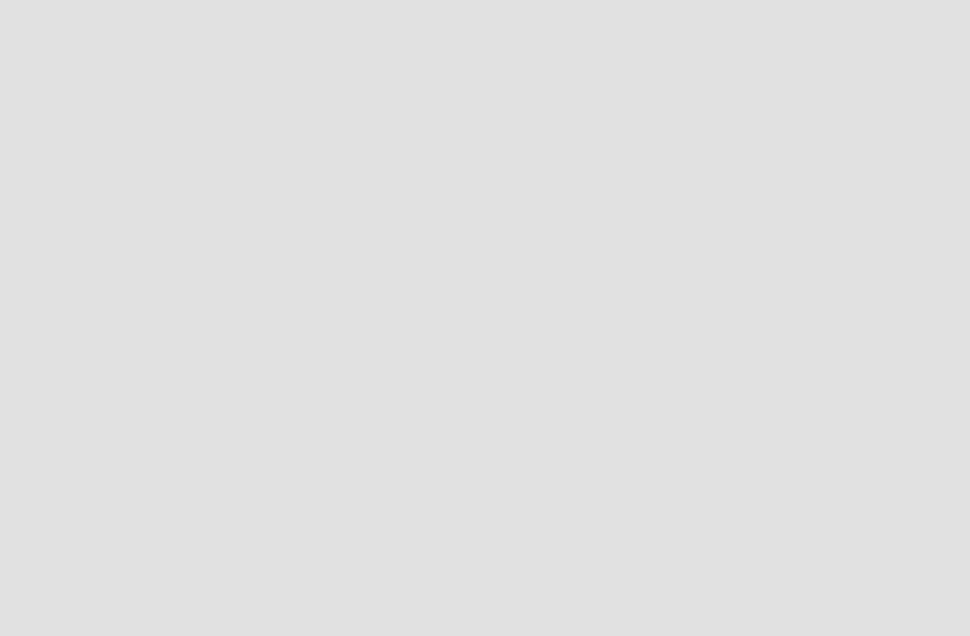 scroll, scrollTop: 0, scrollLeft: 0, axis: both 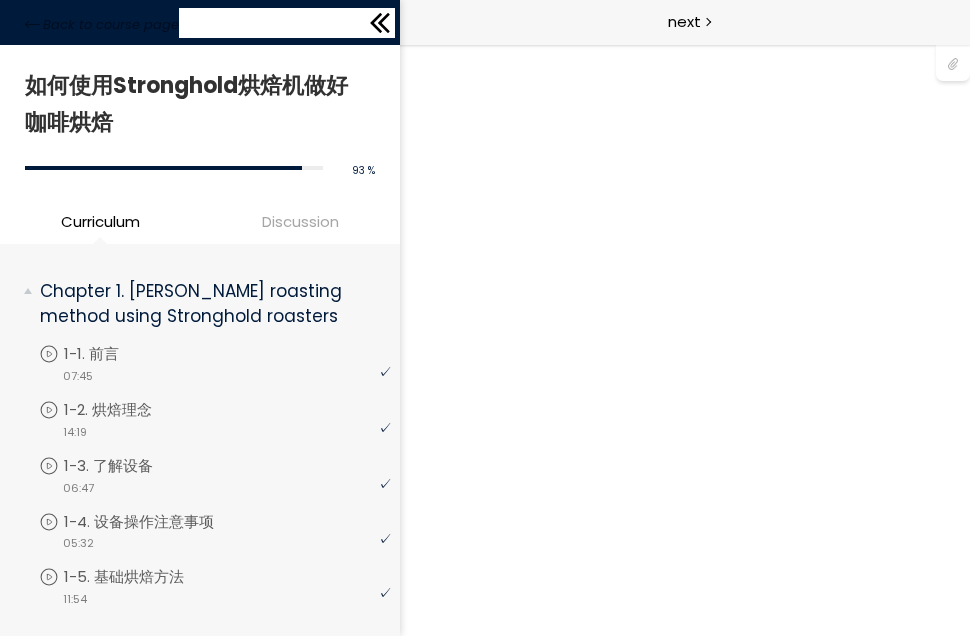 click on "Back to course page" at bounding box center [200, 22] 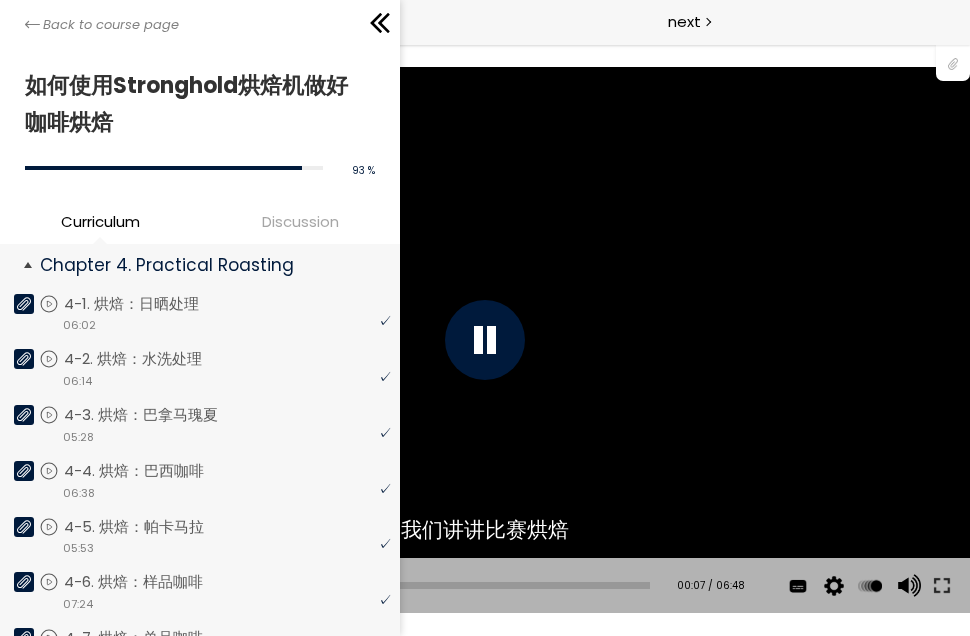 scroll, scrollTop: 796, scrollLeft: 0, axis: vertical 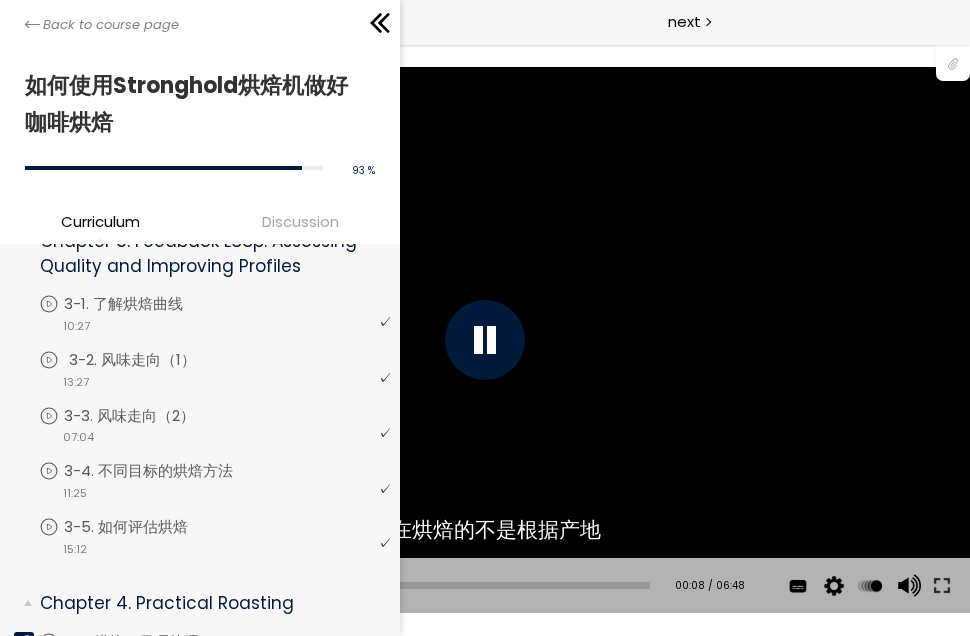 click on "video     13:27" at bounding box center [214, 381] 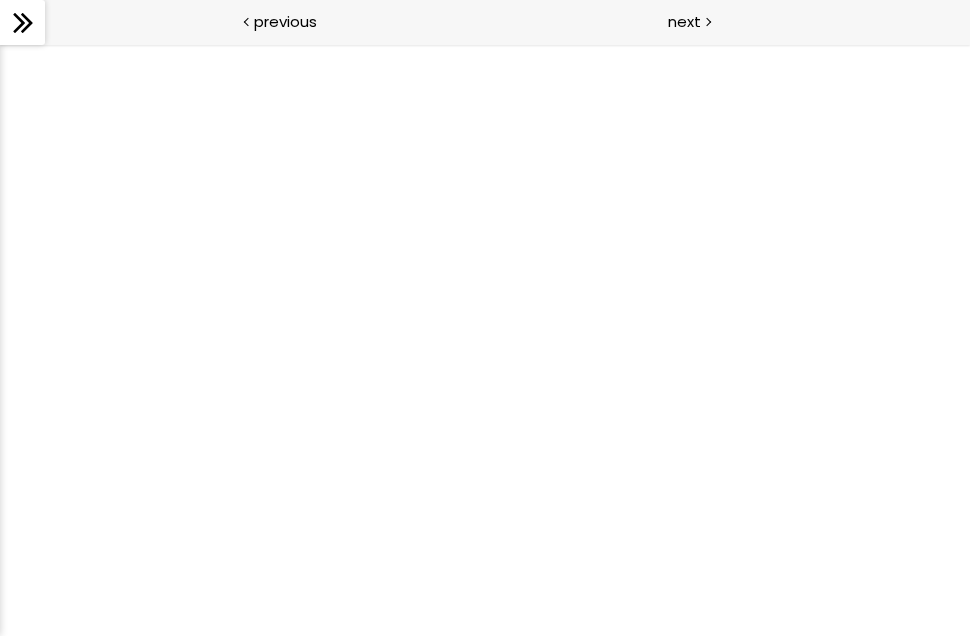 scroll, scrollTop: 0, scrollLeft: 0, axis: both 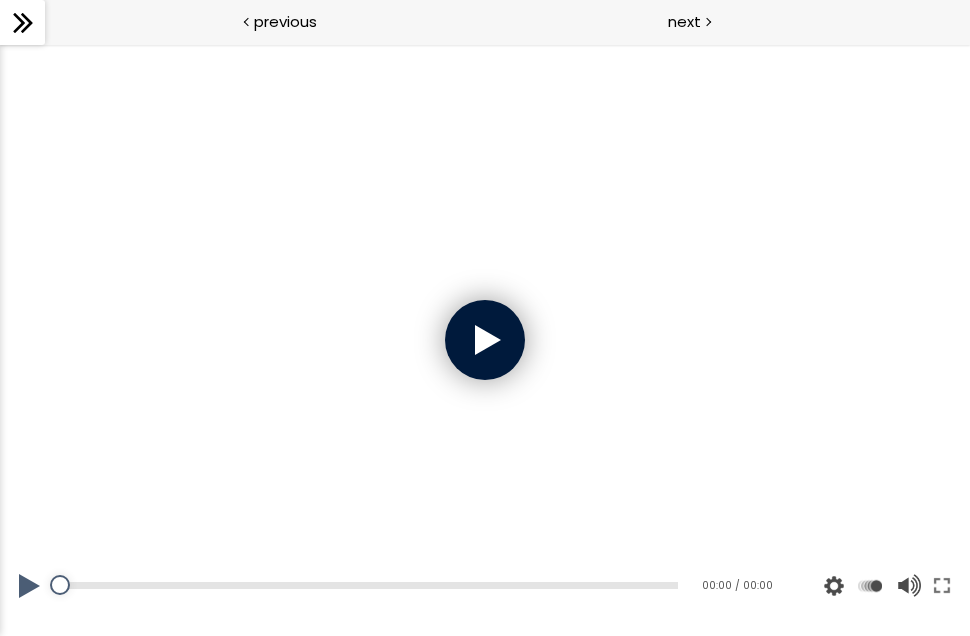 click at bounding box center (485, 340) 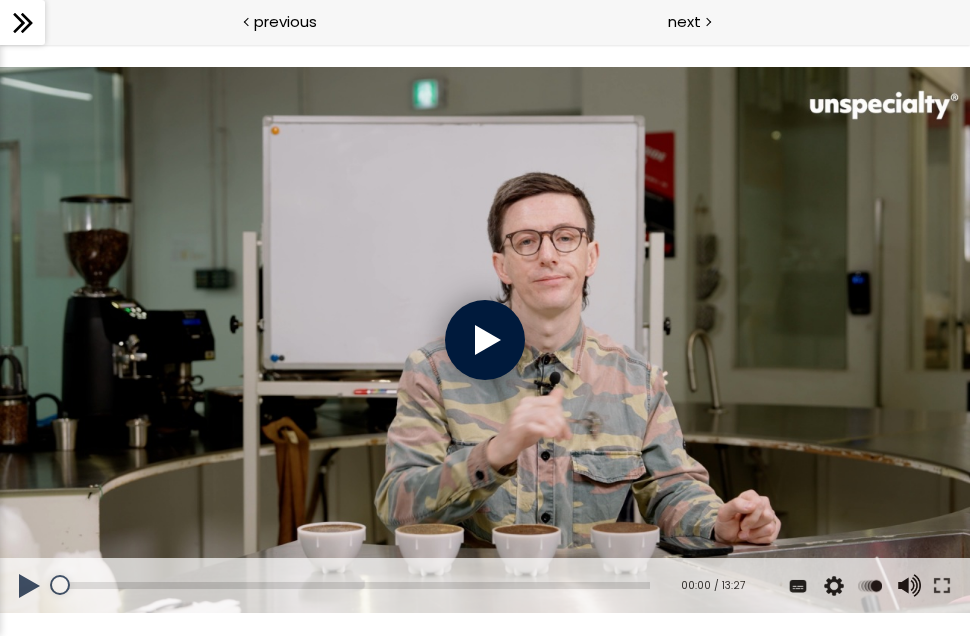 click at bounding box center (485, 340) 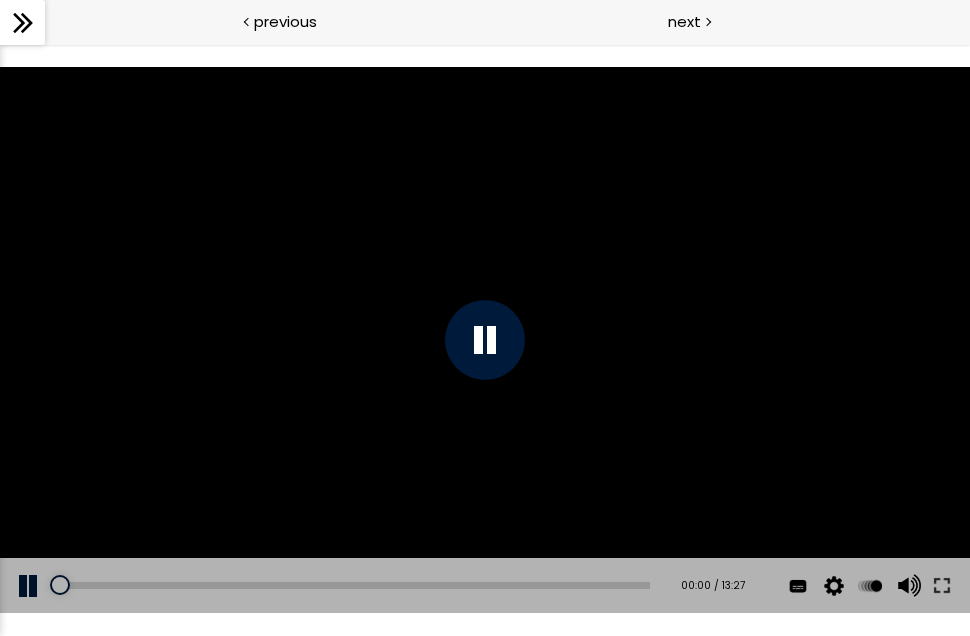 scroll, scrollTop: 0, scrollLeft: 0, axis: both 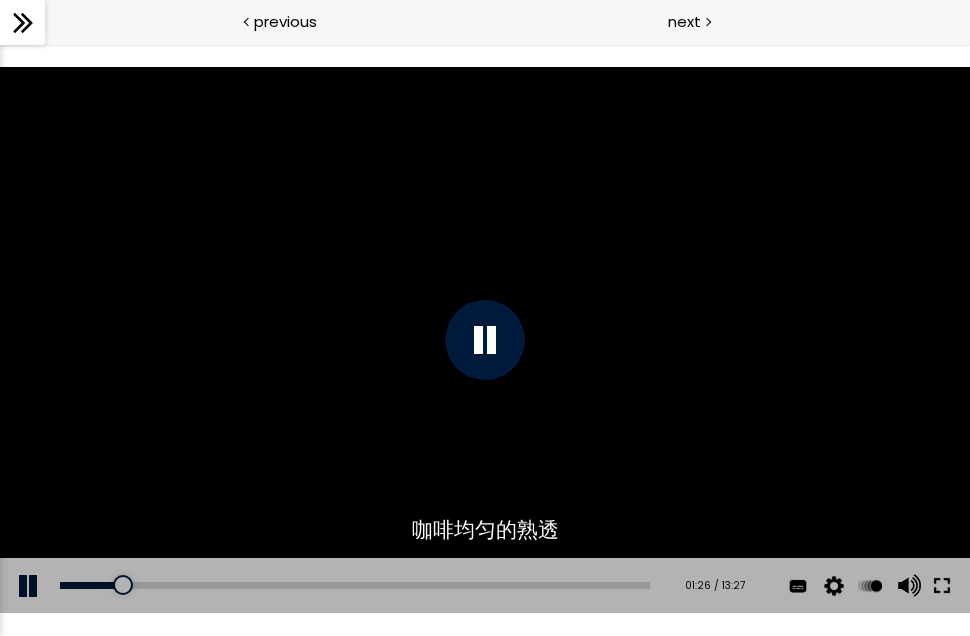 click at bounding box center (942, 586) 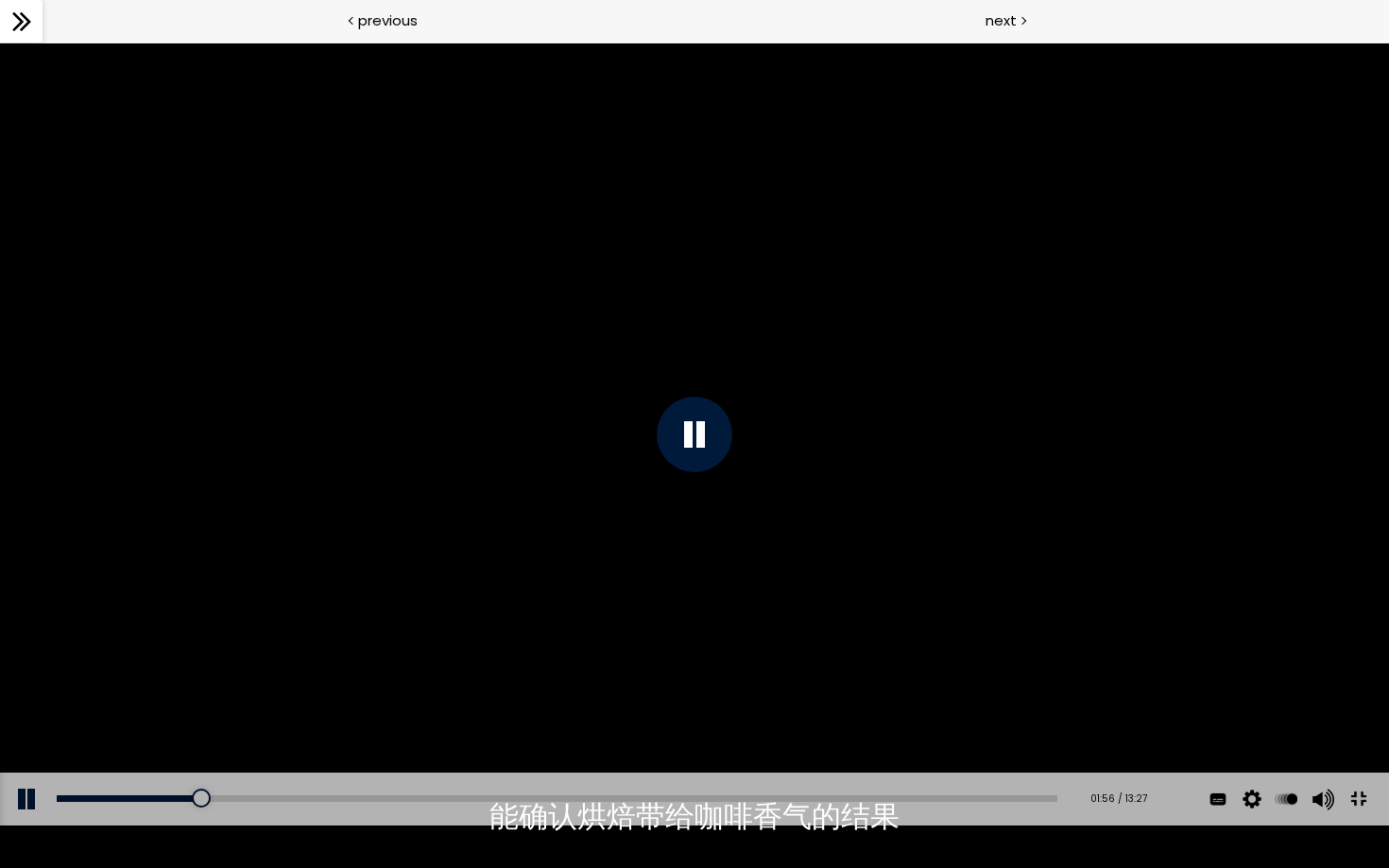 click on "Subtitles     中文 (简体)   English     None           Auto     1080p   720p   540p   360p   224p       x   2   x   1.5   x   1.25   x   1   x   0.75   x   0.5" at bounding box center [1277, 799] 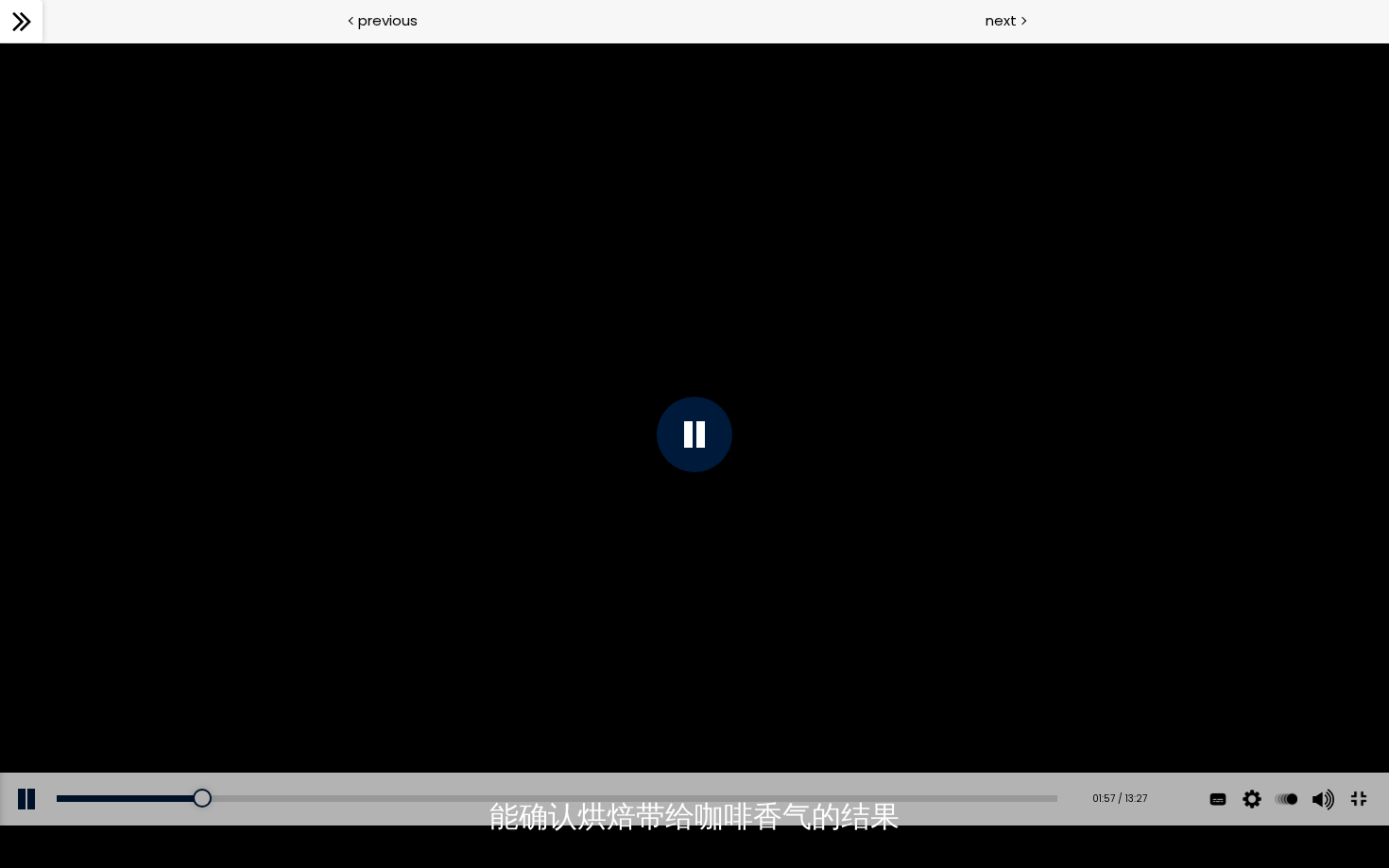 click at bounding box center (694, 434) 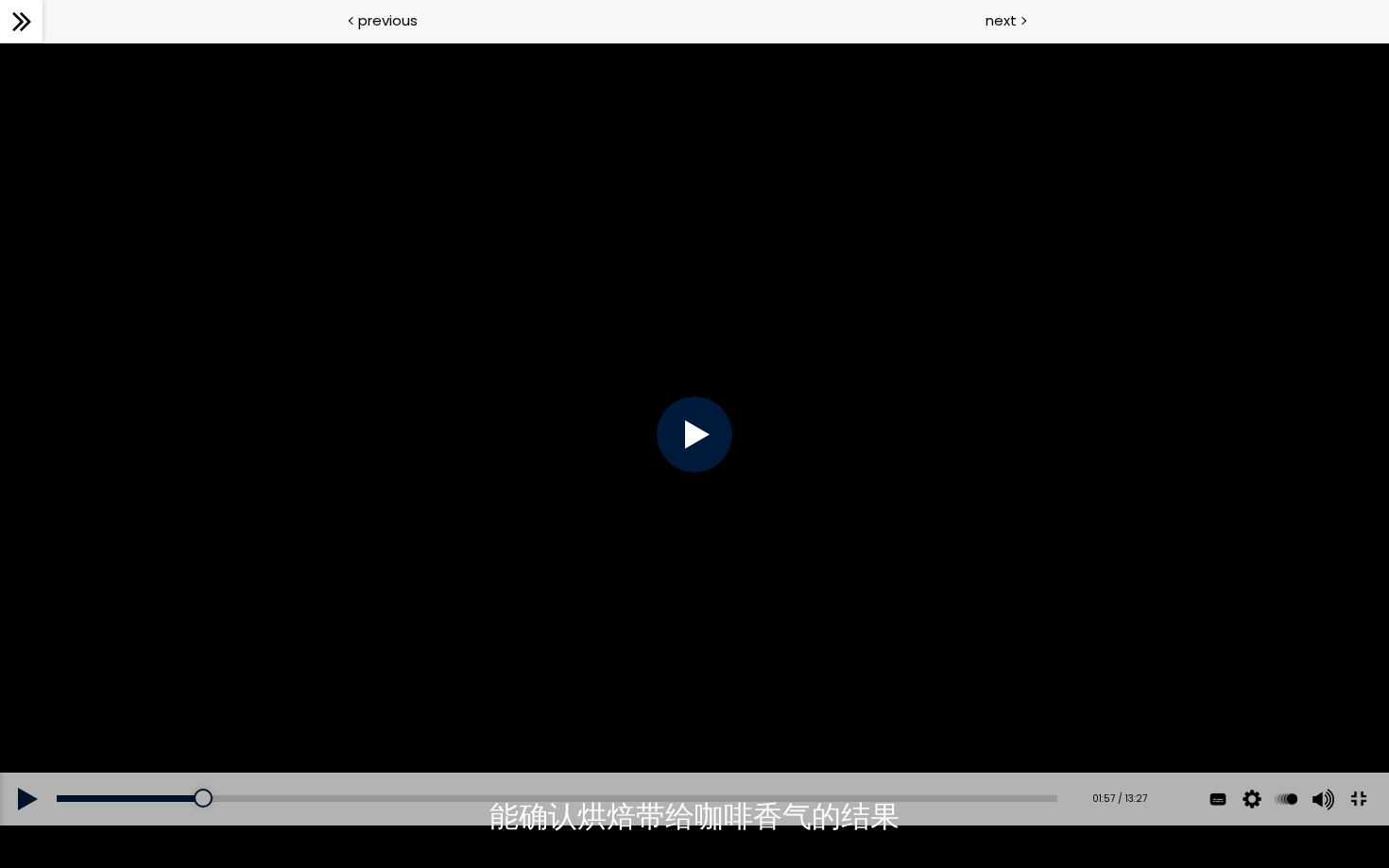 click at bounding box center [694, 434] 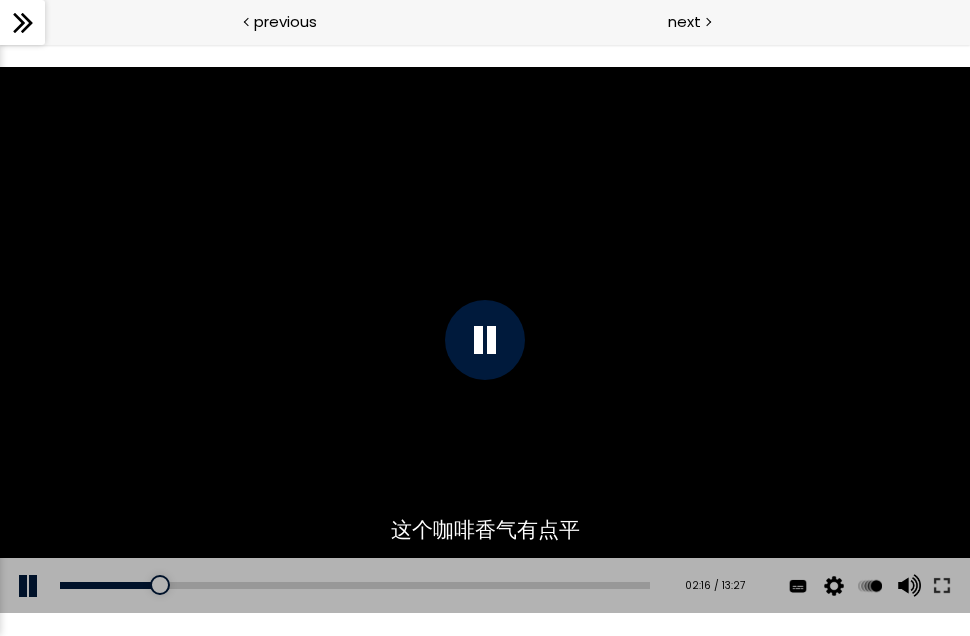 click at bounding box center (485, 340) 